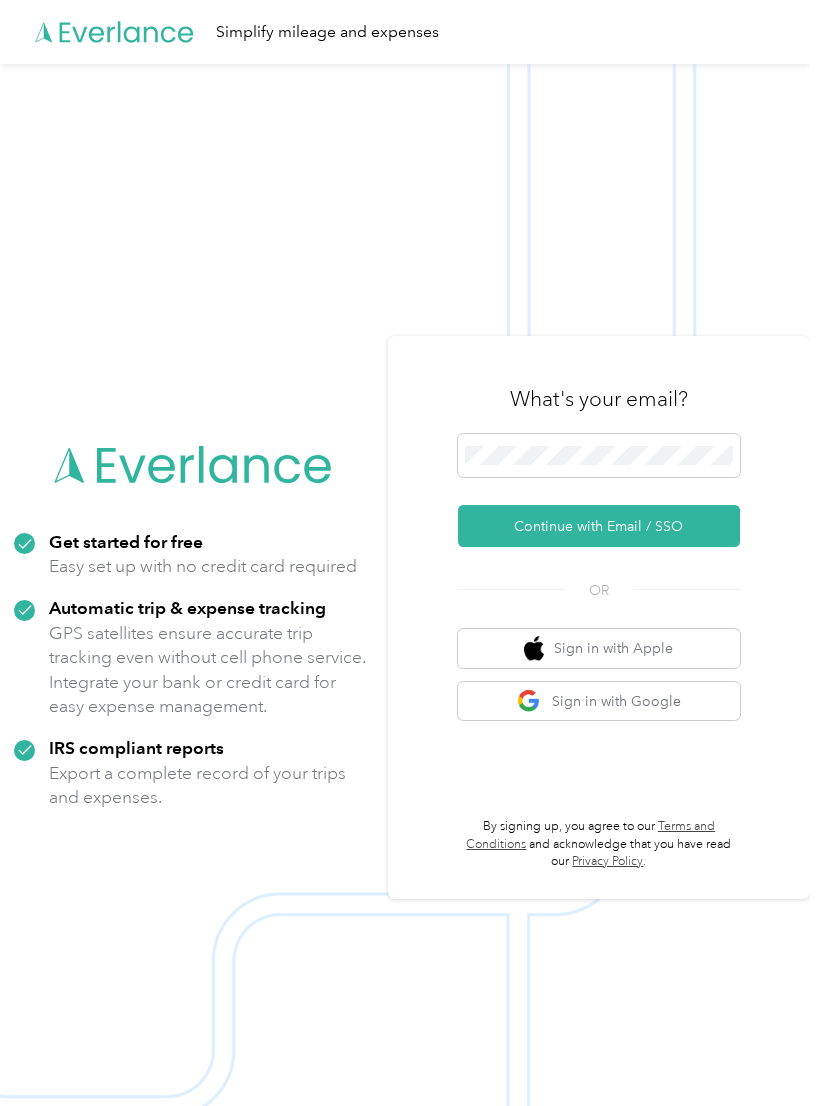 scroll, scrollTop: 0, scrollLeft: 0, axis: both 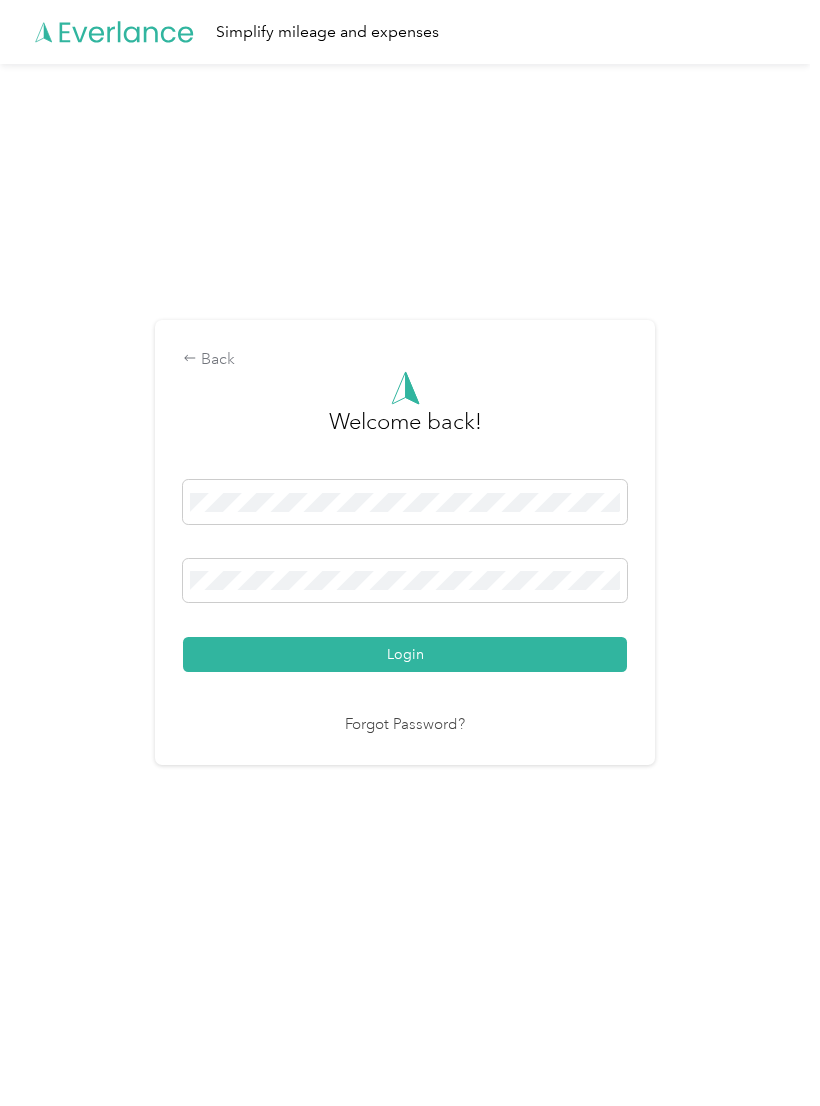 click on "Login" at bounding box center [405, 654] 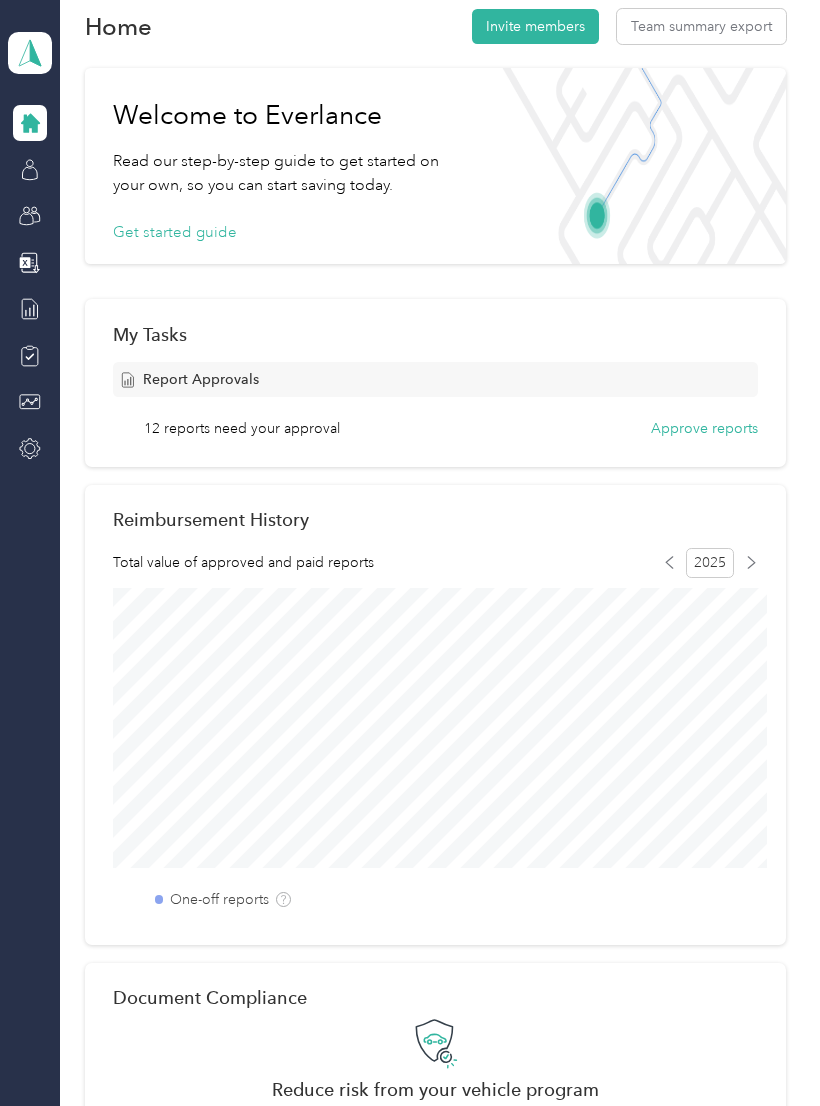 scroll, scrollTop: 14, scrollLeft: 0, axis: vertical 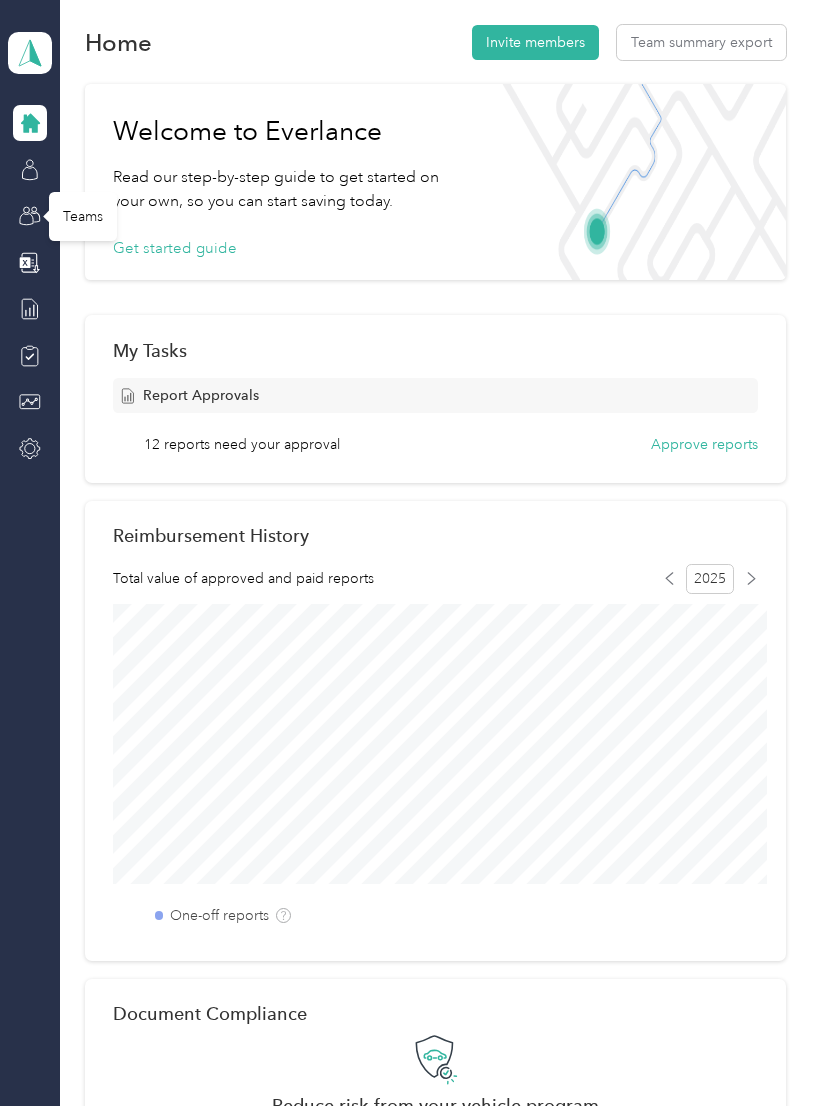 click on "Teams" at bounding box center [83, 216] 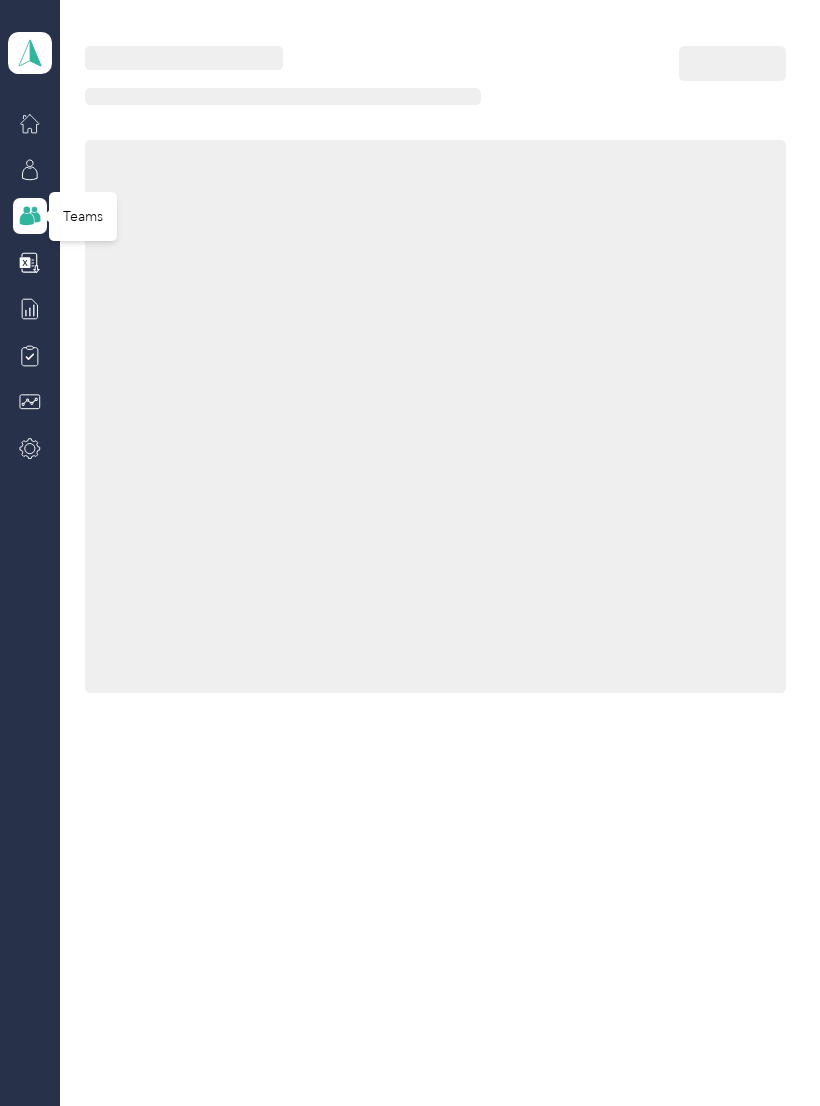 scroll, scrollTop: 0, scrollLeft: 0, axis: both 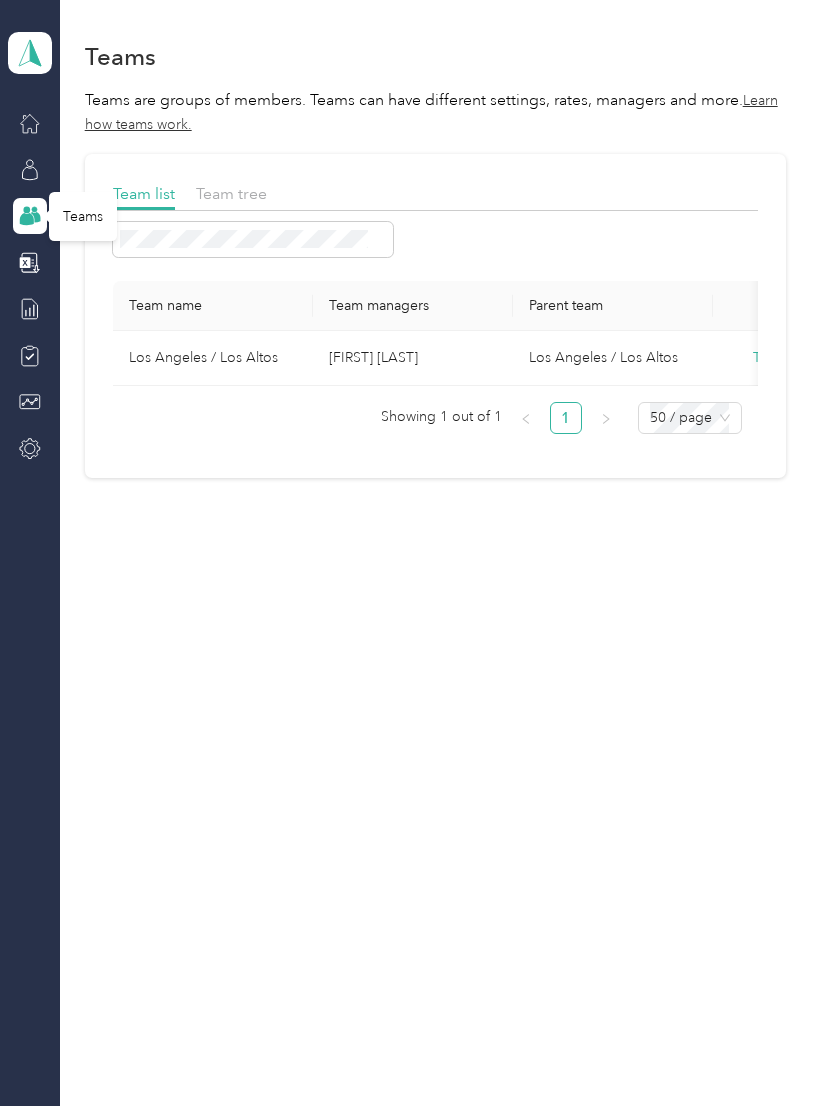 click on "Team tree" at bounding box center [231, 193] 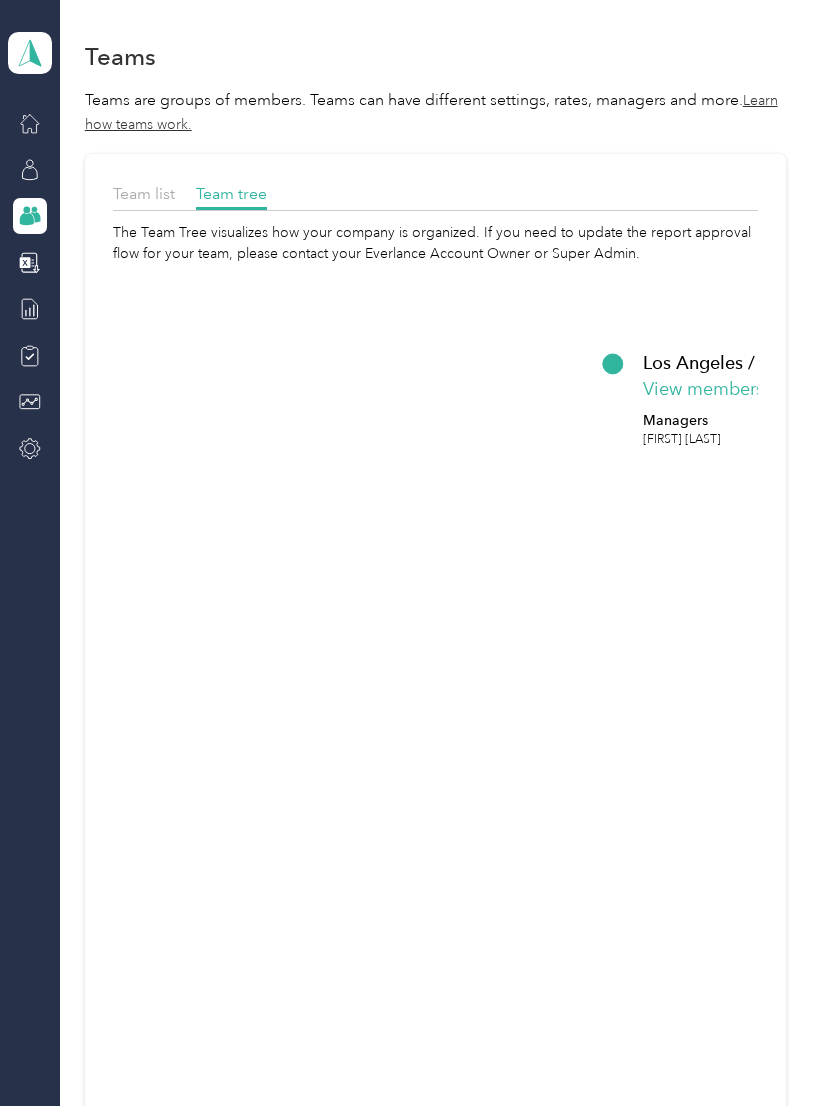 click on "Los Angeles / Los Altos View members Managers [FIRST] [LAST]" 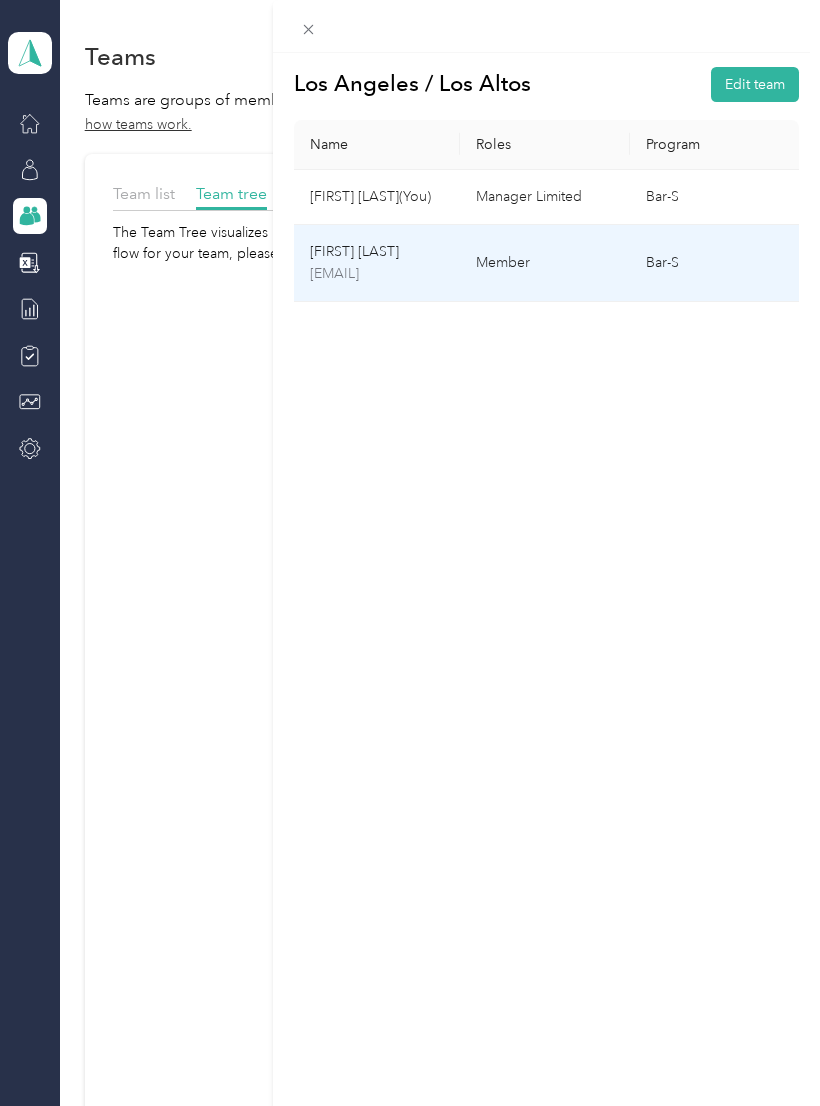 click on "[EMAIL]" at bounding box center (377, 274) 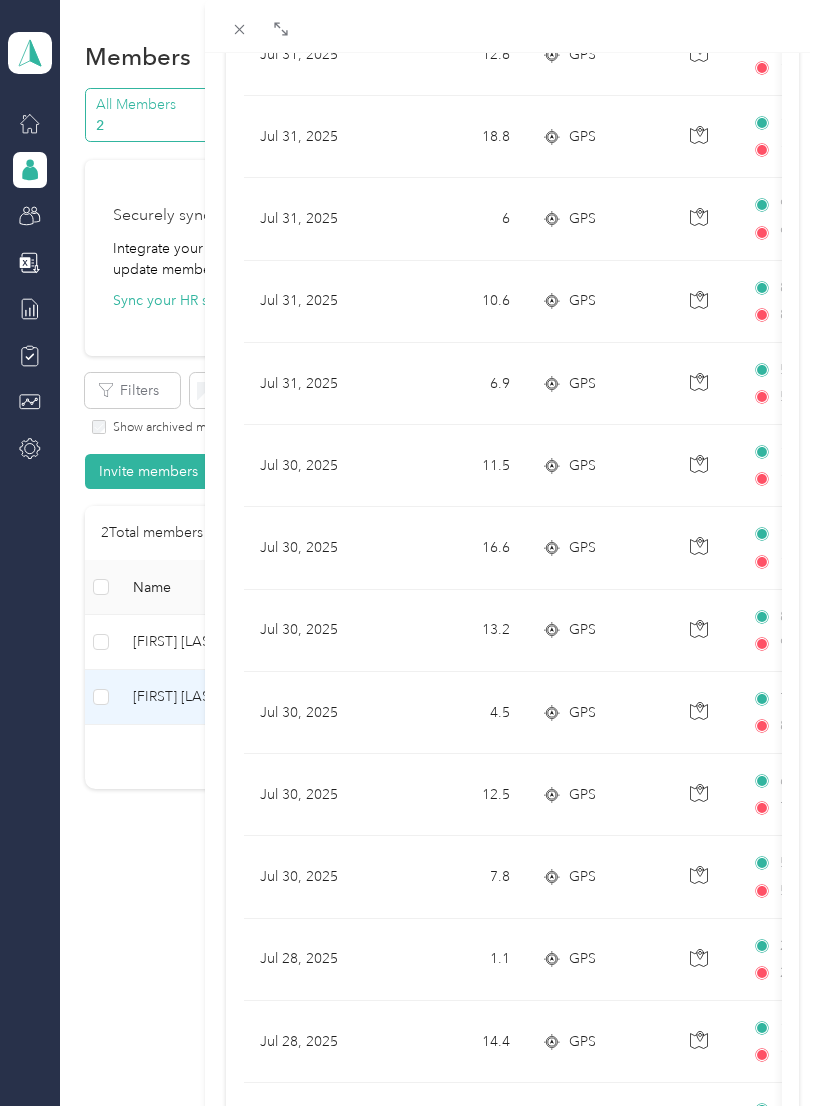 scroll, scrollTop: 1216, scrollLeft: 0, axis: vertical 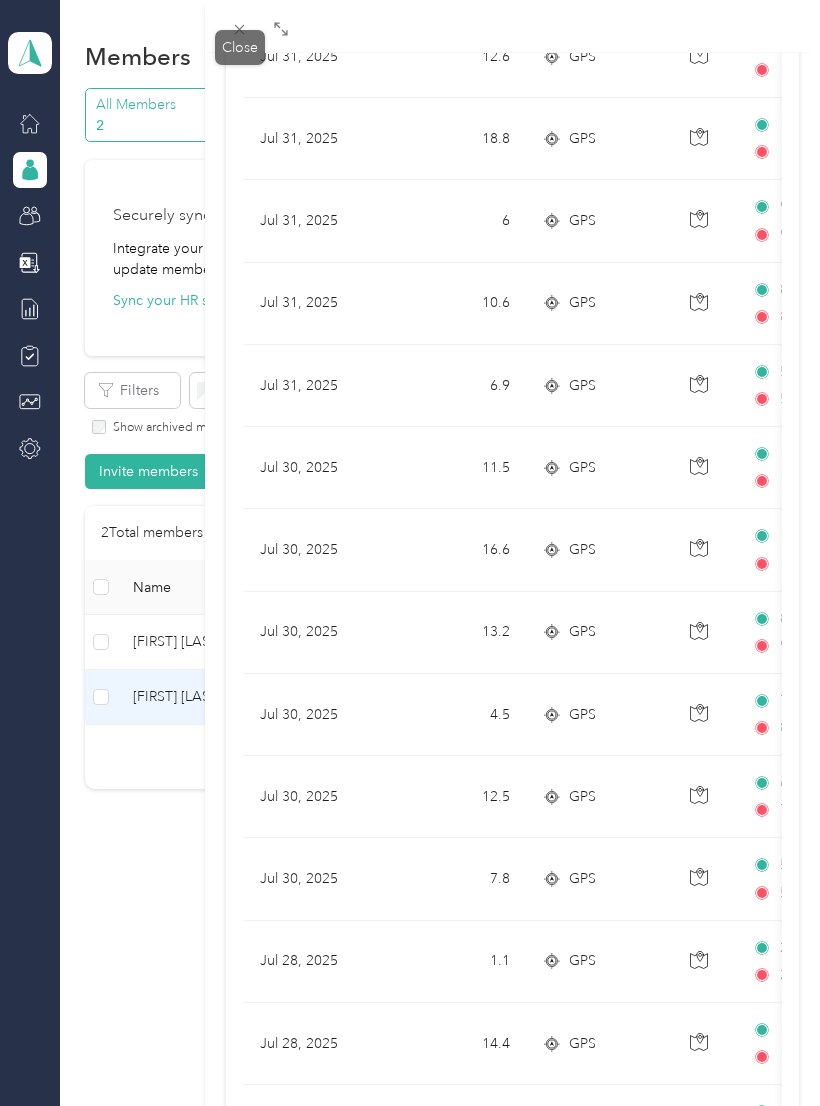click at bounding box center (240, 29) 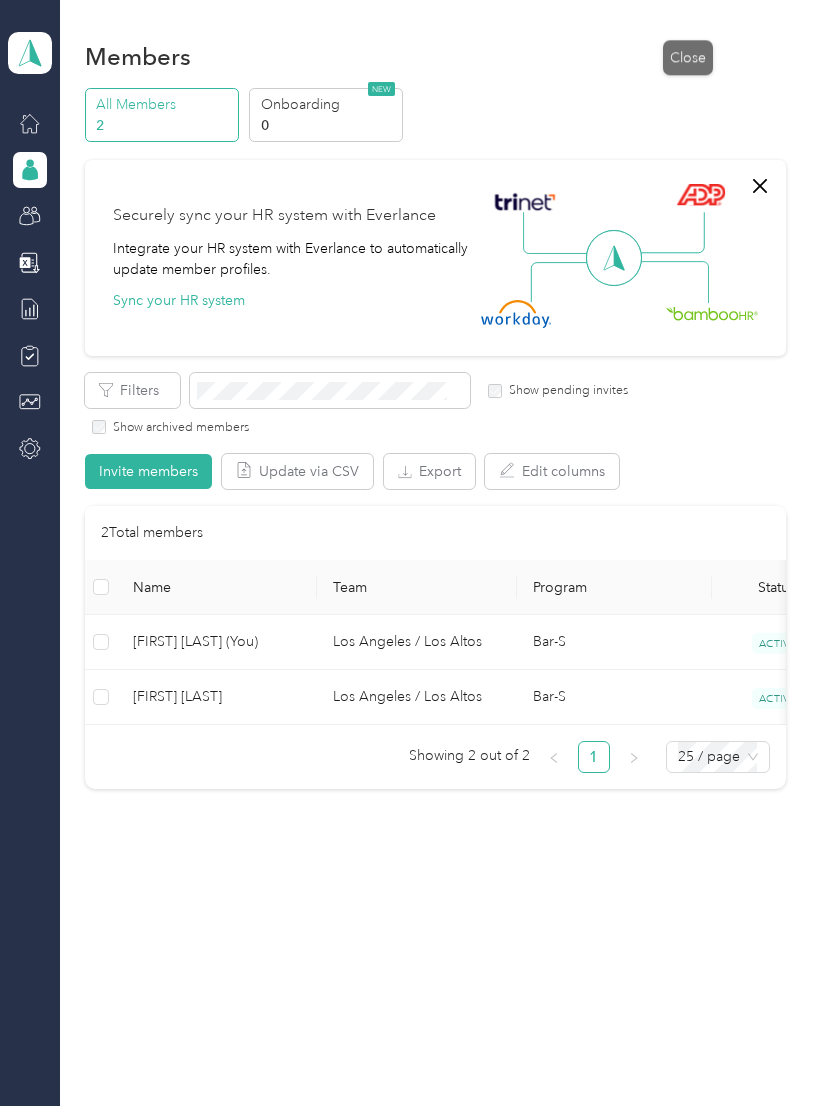 scroll, scrollTop: 0, scrollLeft: 0, axis: both 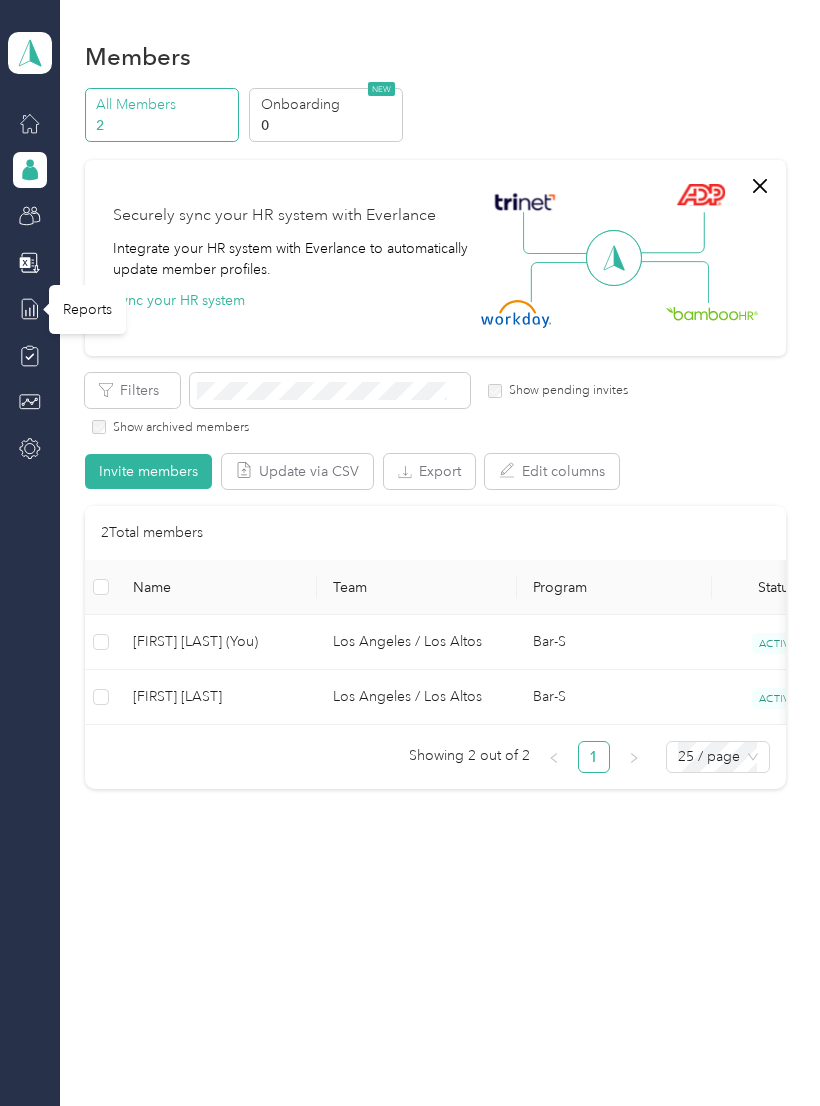 click on "Reports" at bounding box center (87, 309) 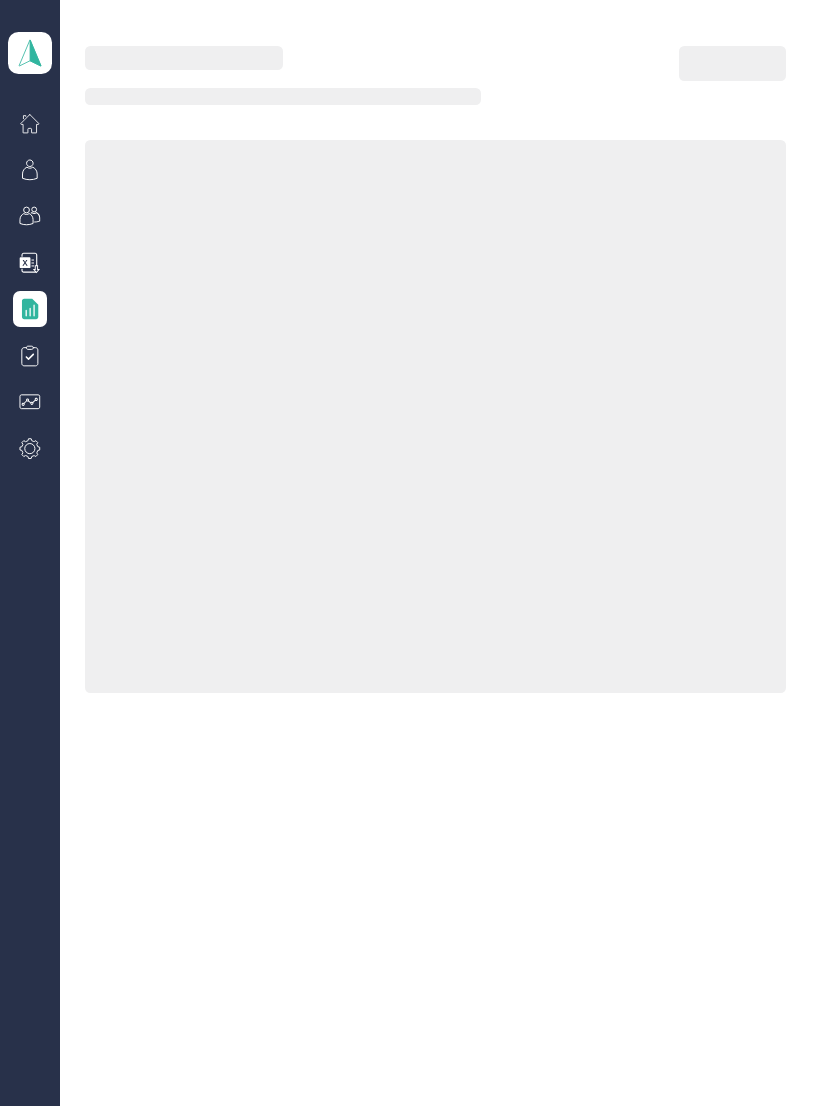 click on "Reports" at bounding box center (87, 309) 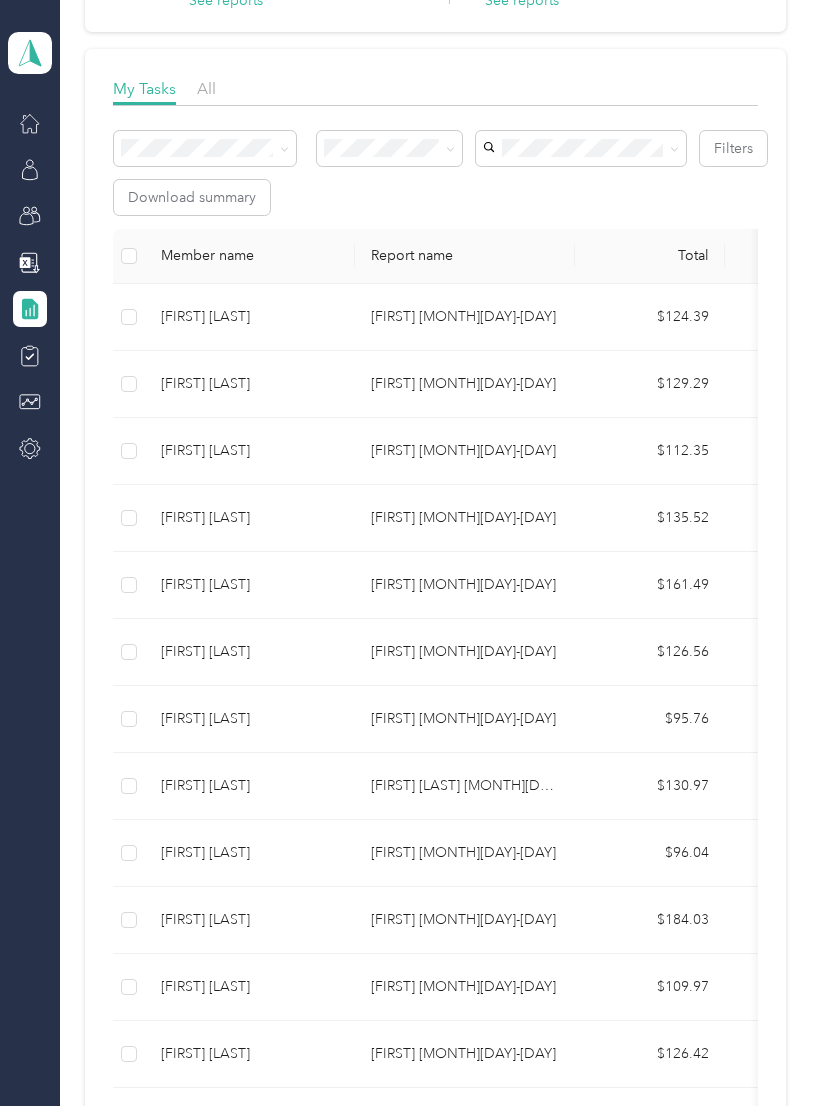 scroll, scrollTop: 245, scrollLeft: 0, axis: vertical 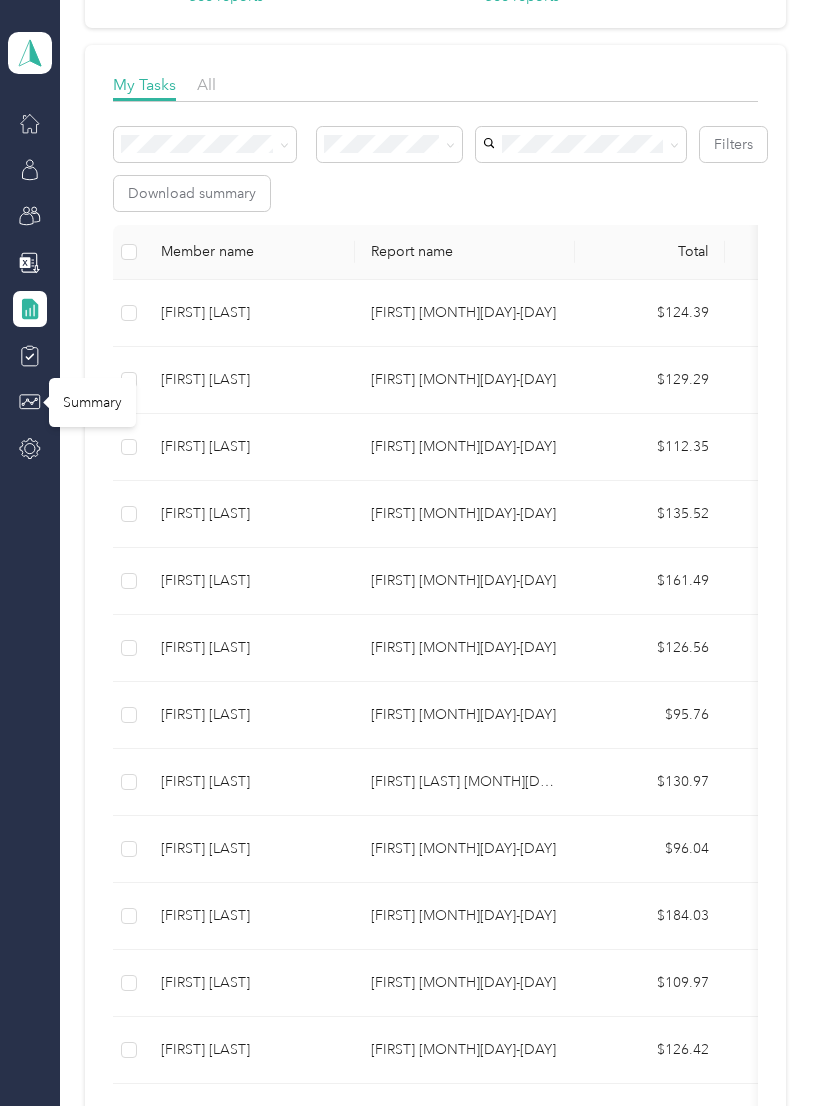 click on "Summary" at bounding box center [92, 402] 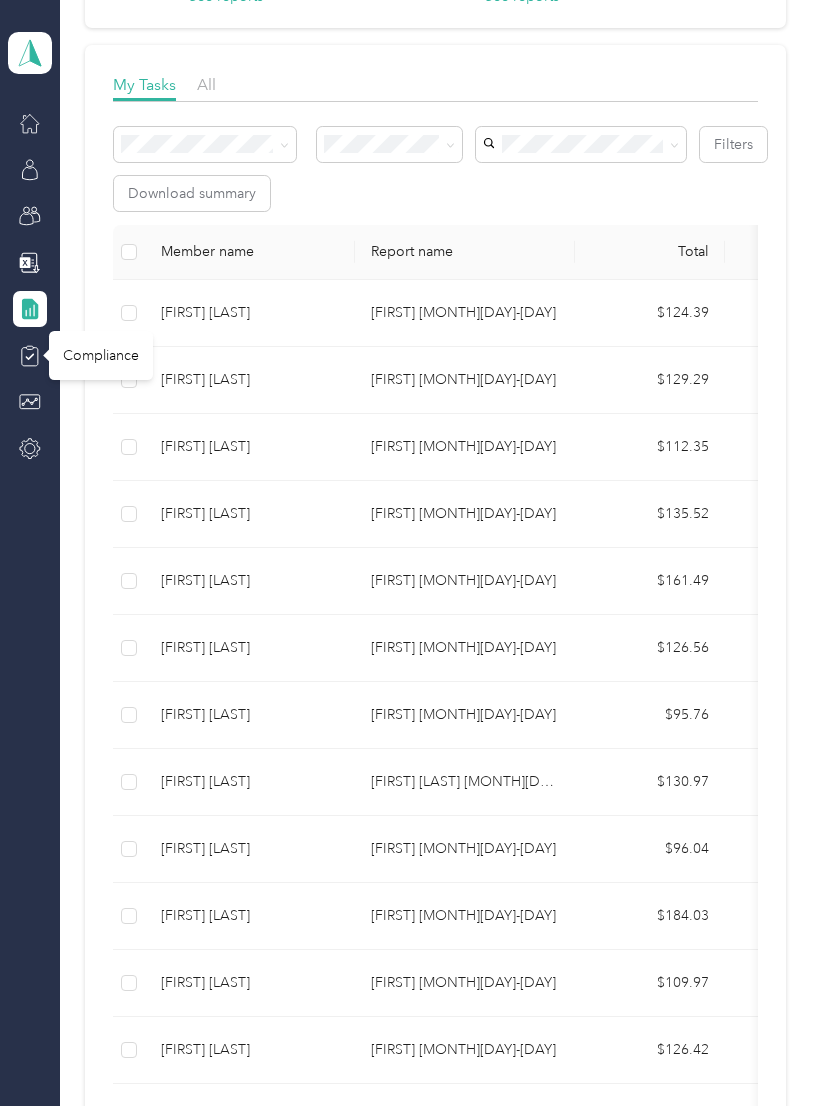 click 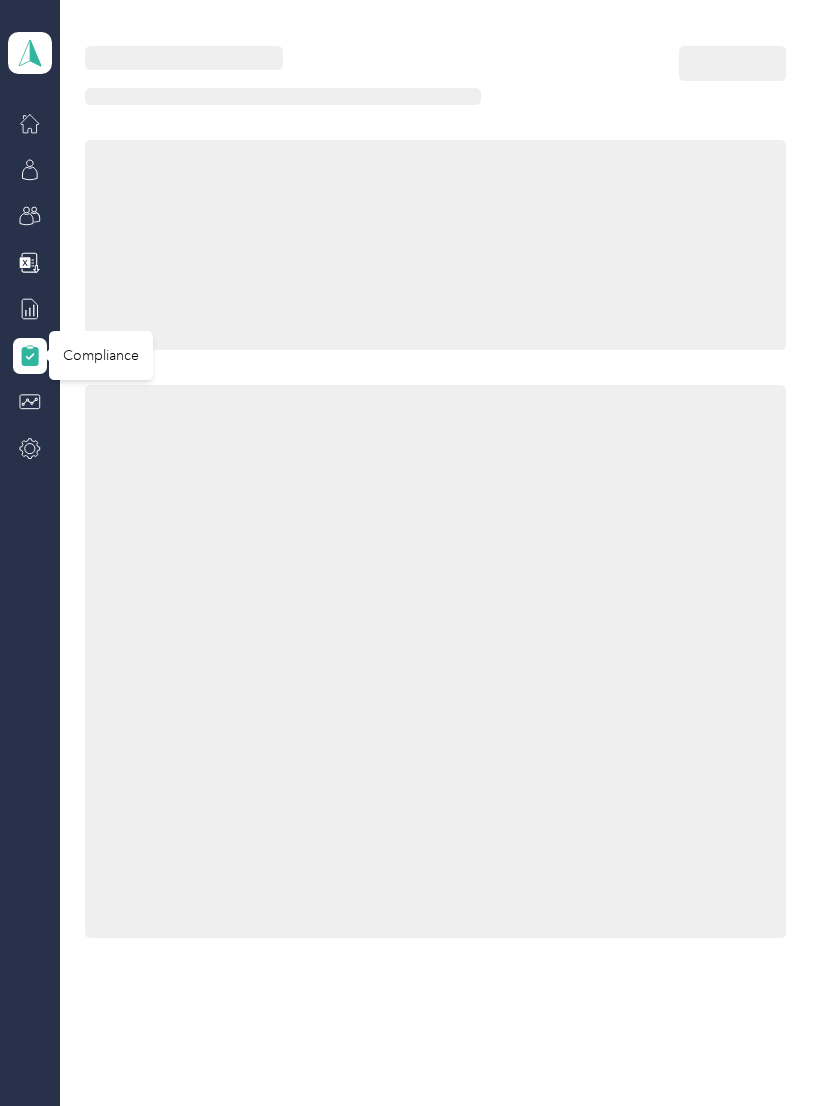 scroll, scrollTop: 0, scrollLeft: 0, axis: both 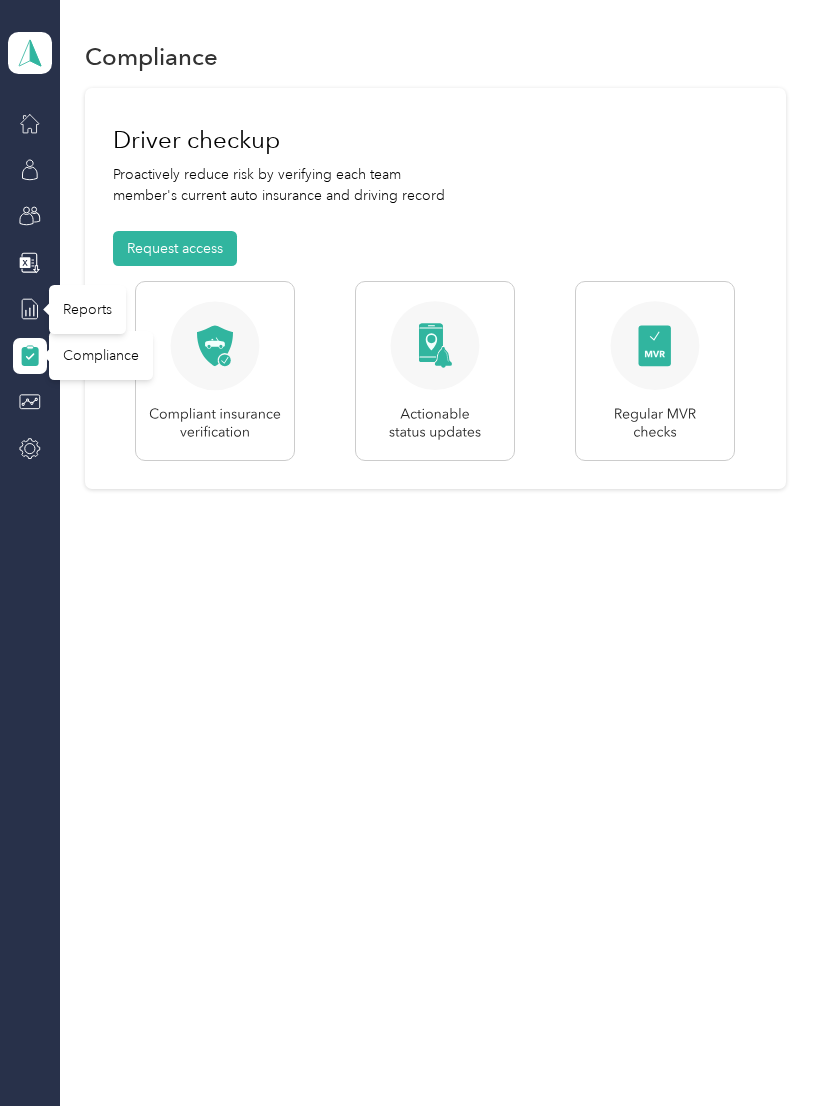 click on "Reports" at bounding box center (87, 309) 